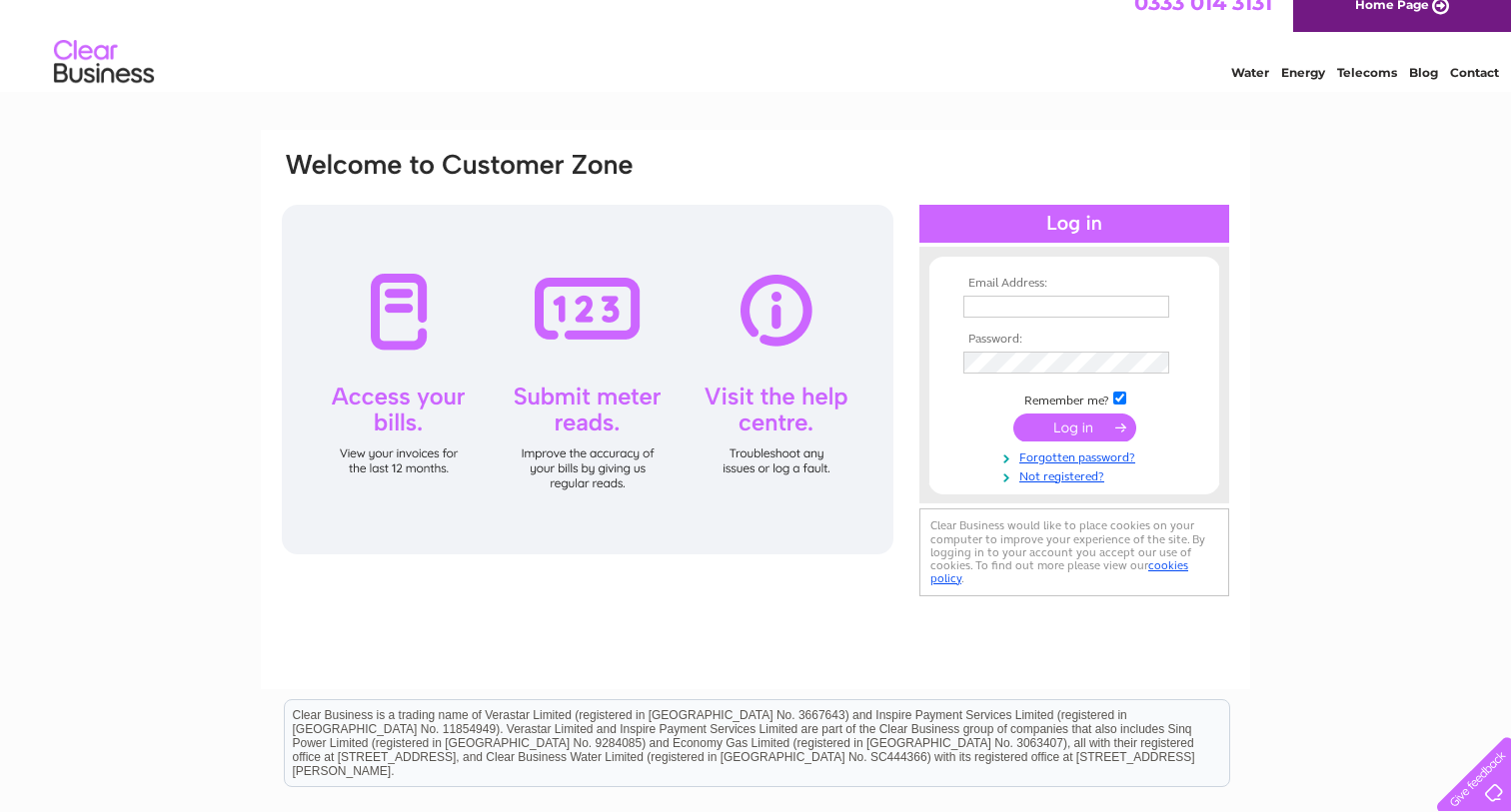 scroll, scrollTop: 0, scrollLeft: 0, axis: both 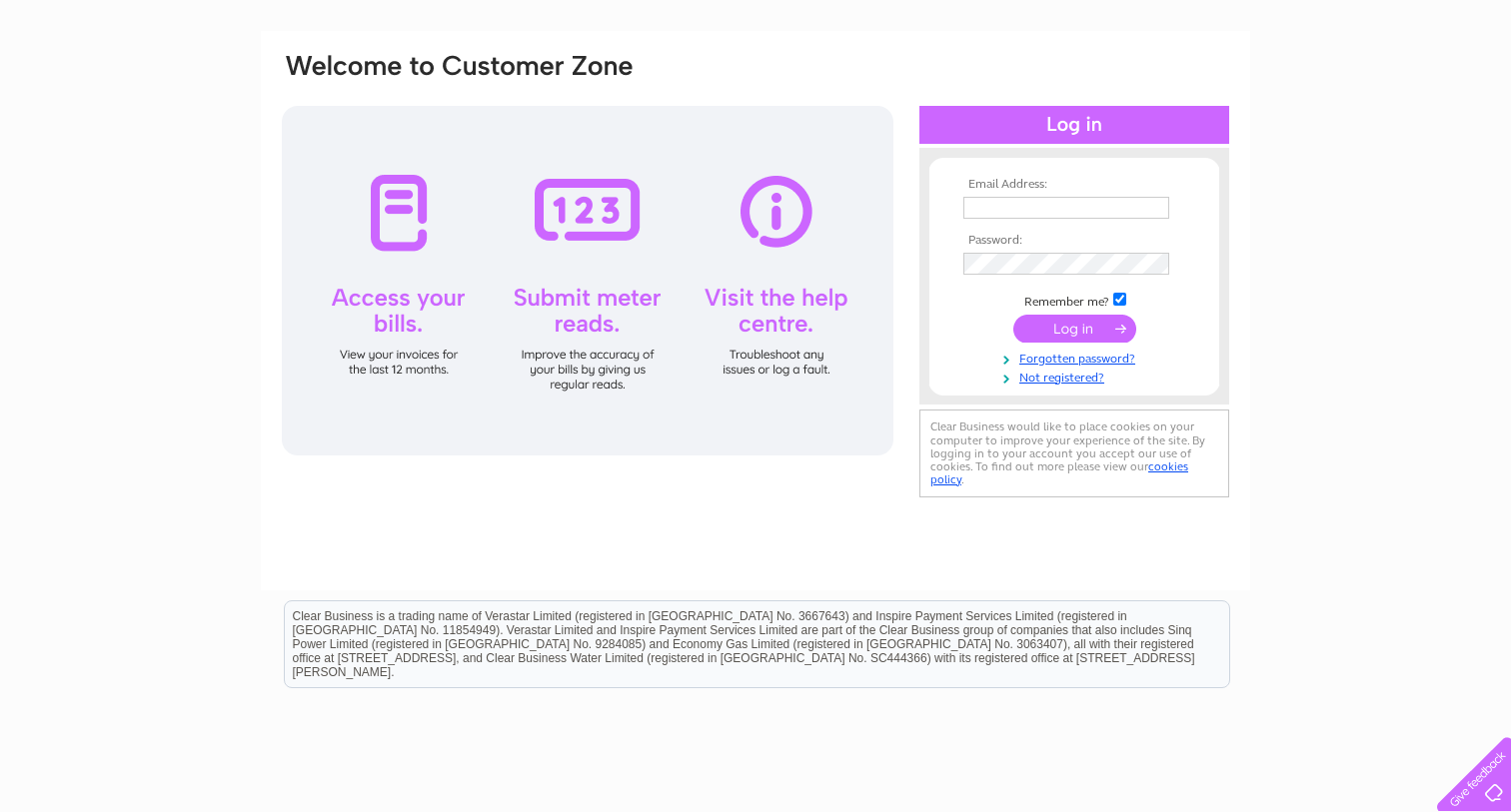 click at bounding box center (1066, 208) 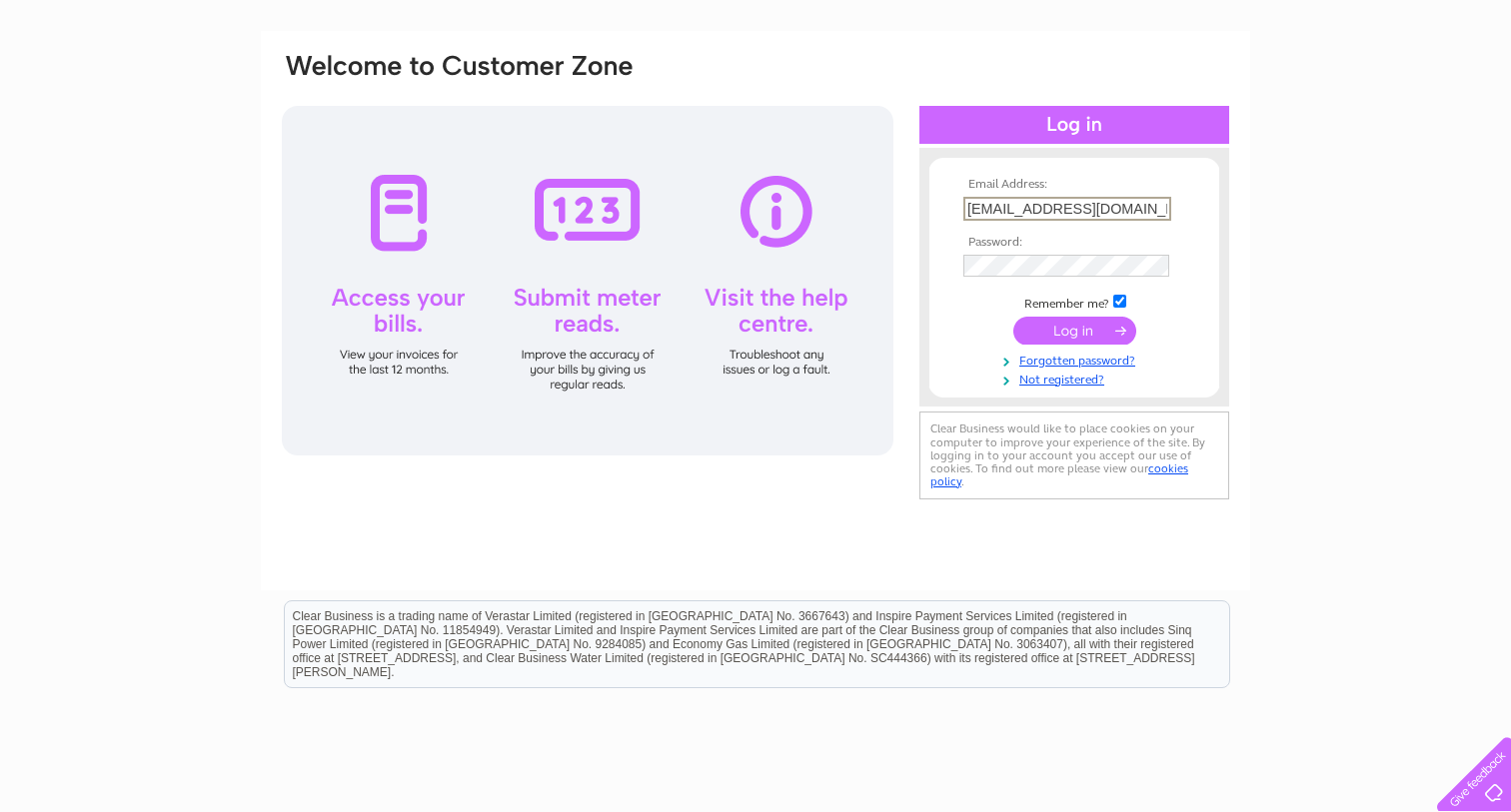 type on "jjrotts@yahoo.com" 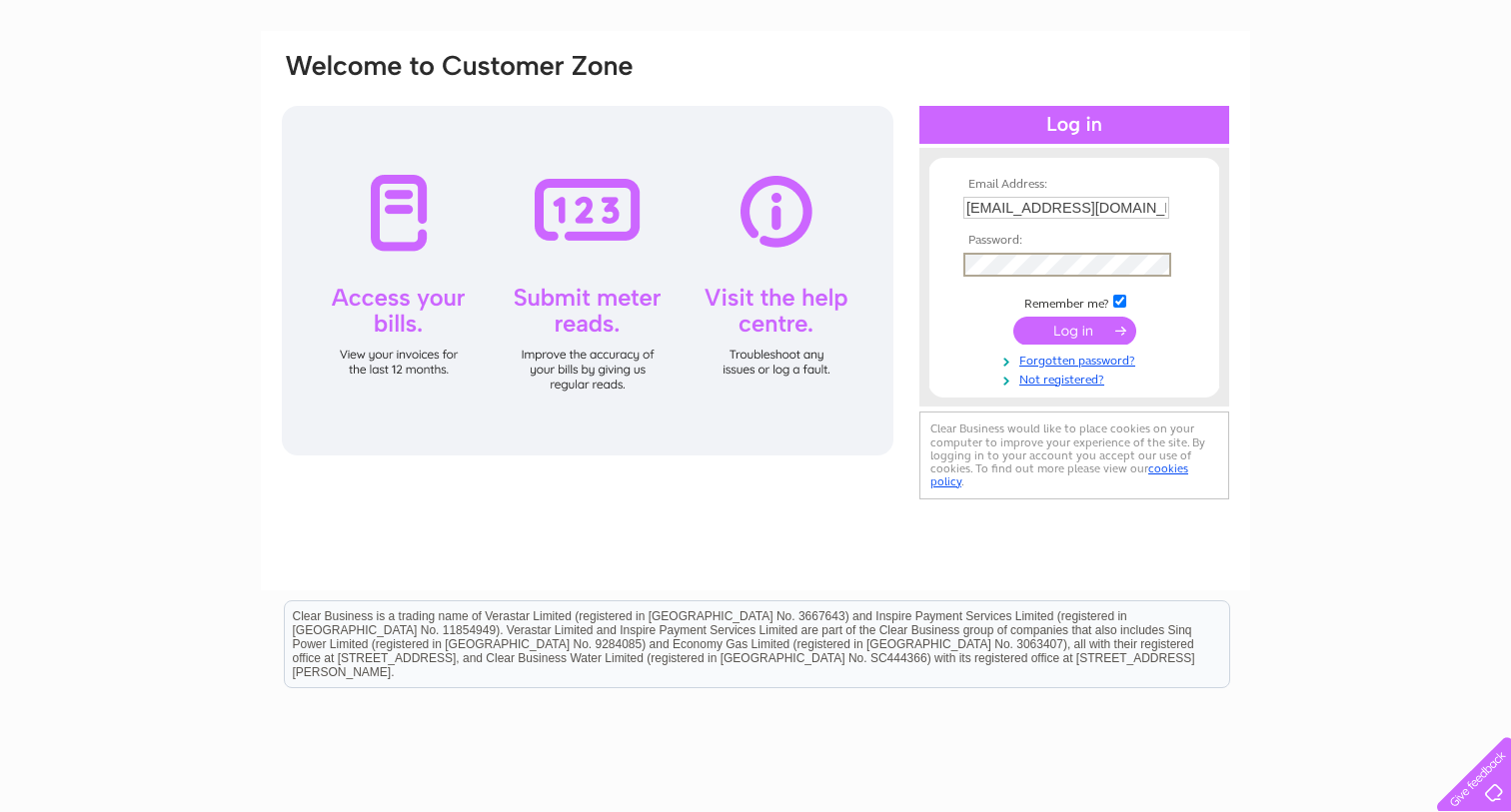 click at bounding box center [5, 939] 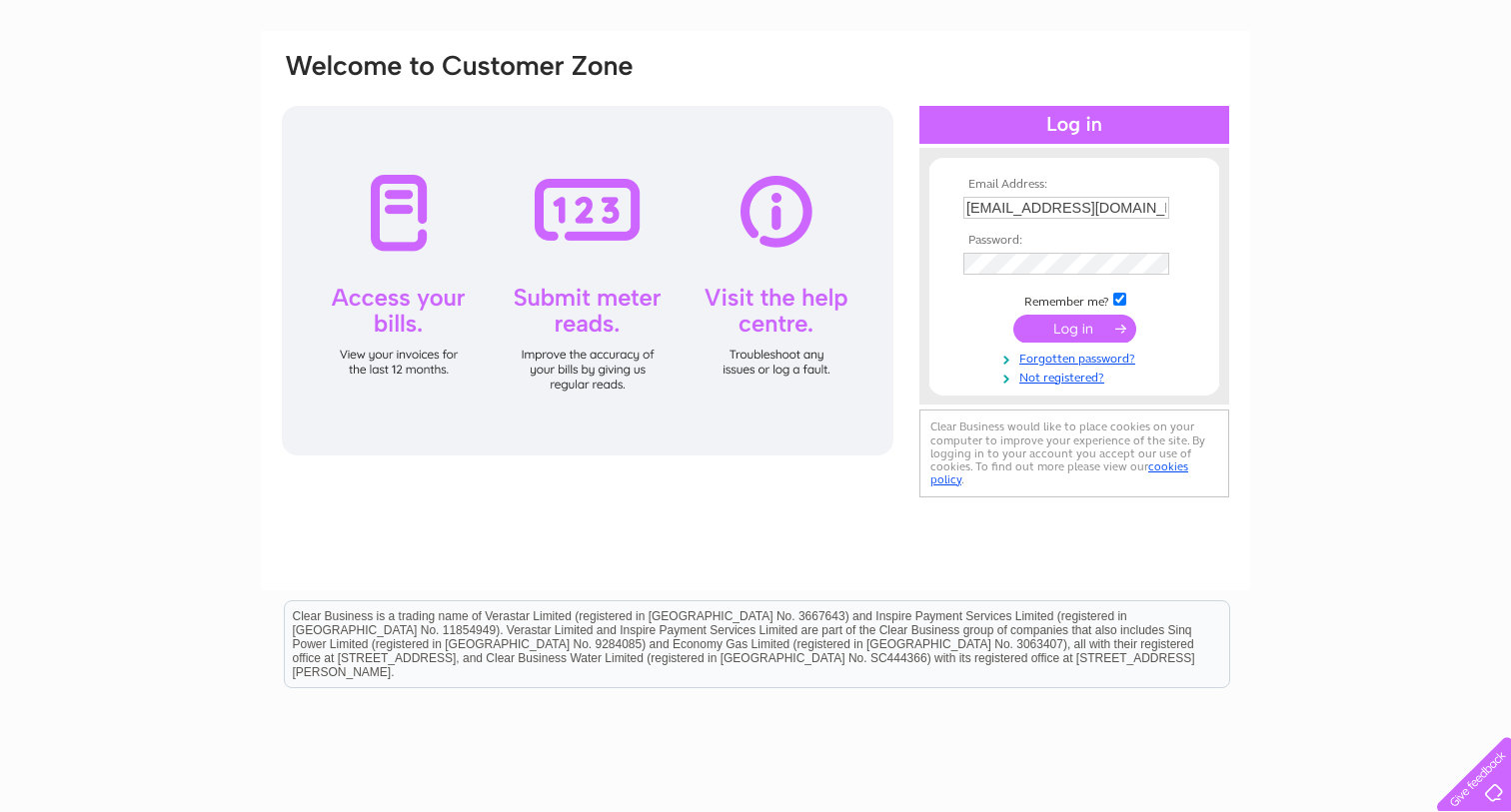 click on "Email Address:
jjrotts@yahoo.com
Password:" at bounding box center [1074, 276] 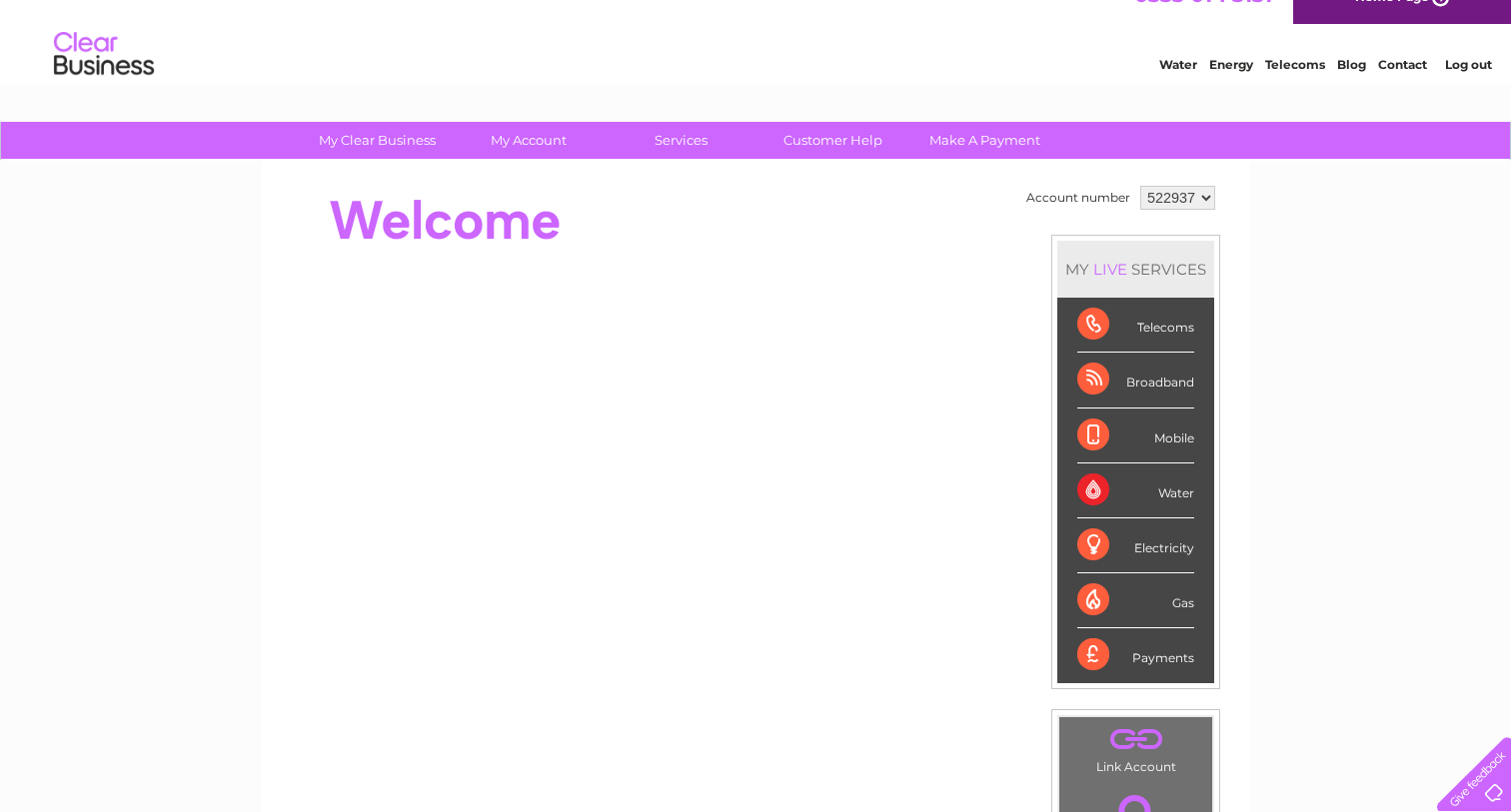 scroll, scrollTop: 30, scrollLeft: 0, axis: vertical 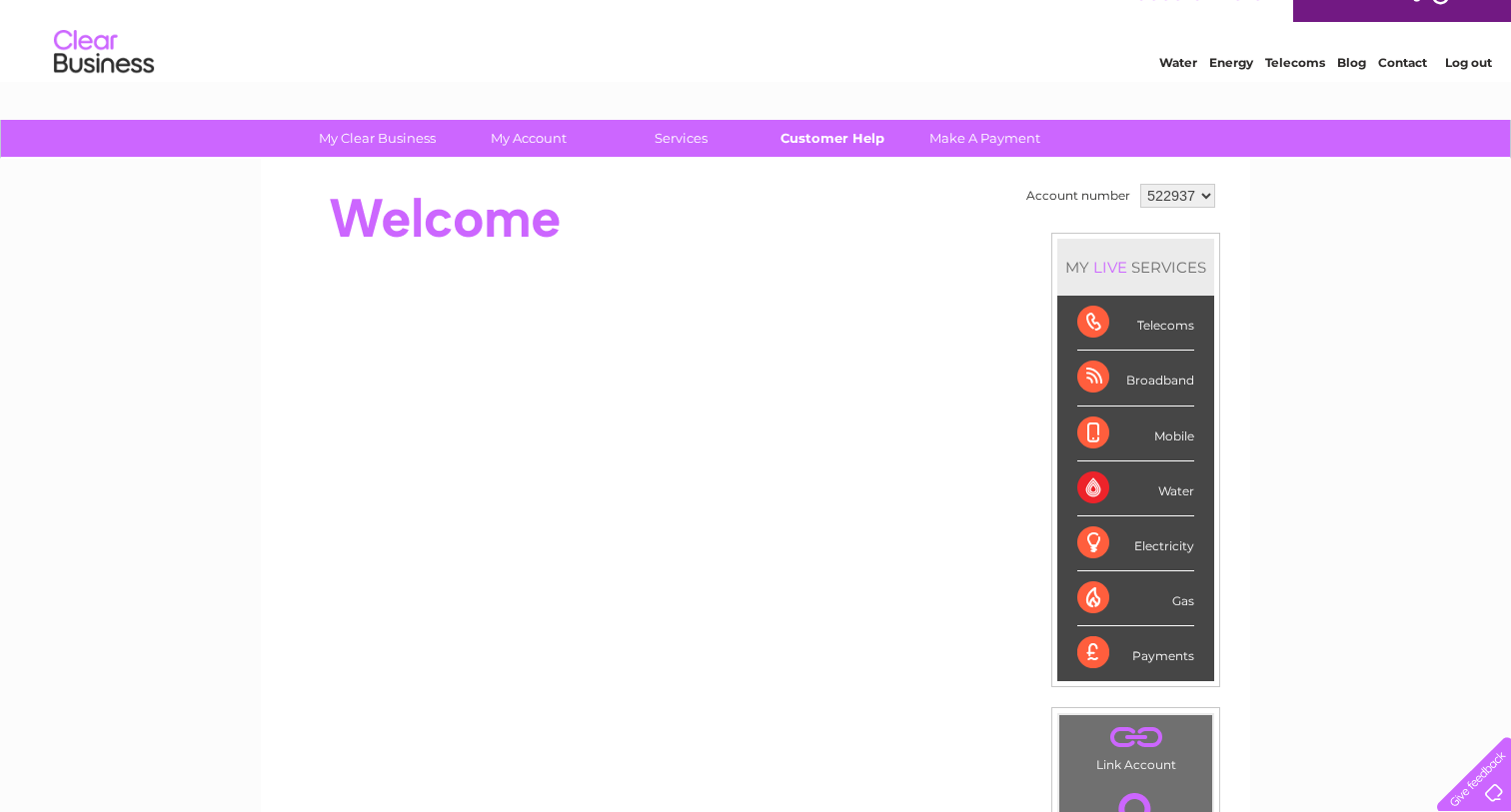 click on "Customer Help" at bounding box center [832, 138] 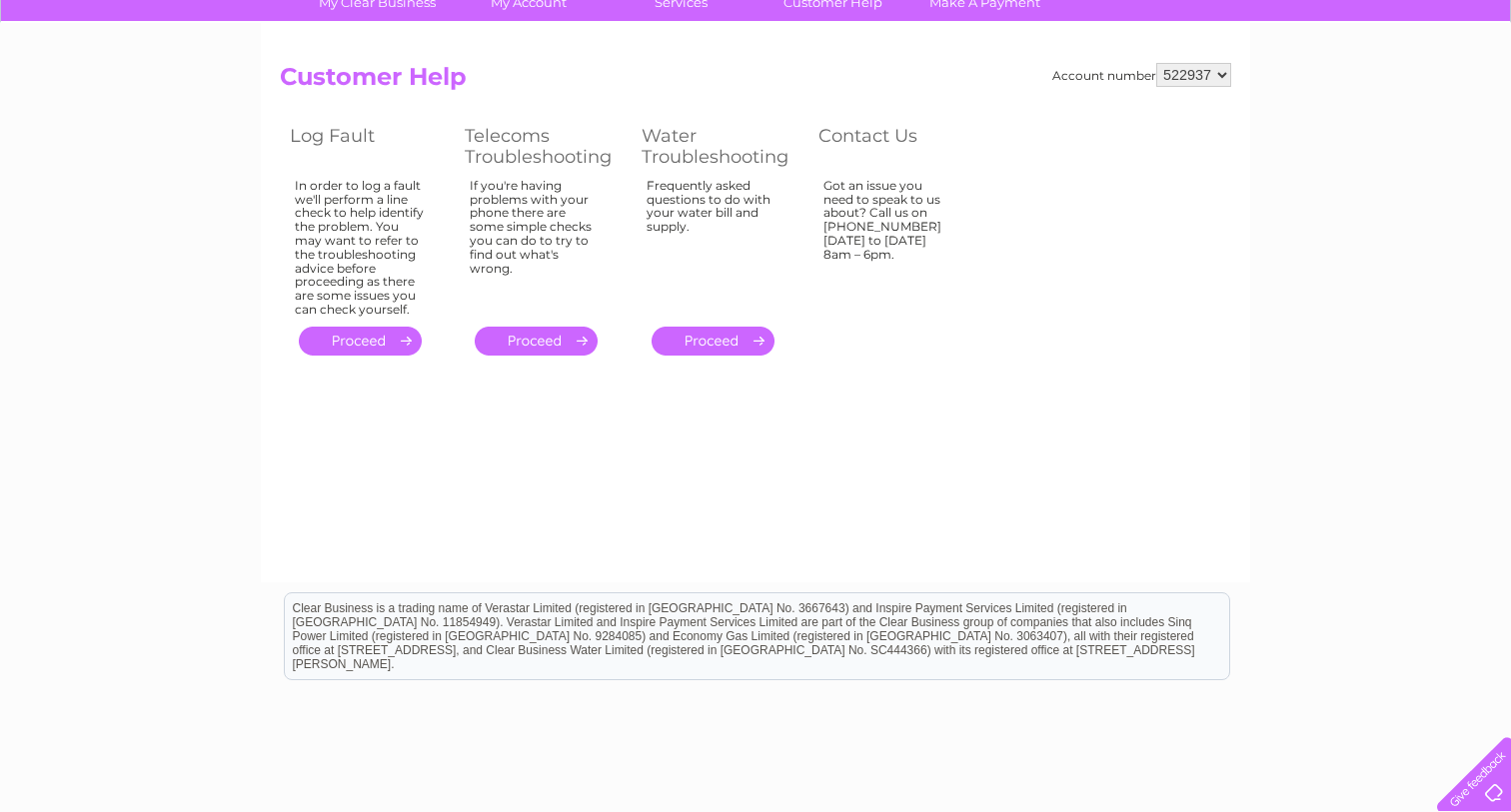scroll, scrollTop: 162, scrollLeft: 0, axis: vertical 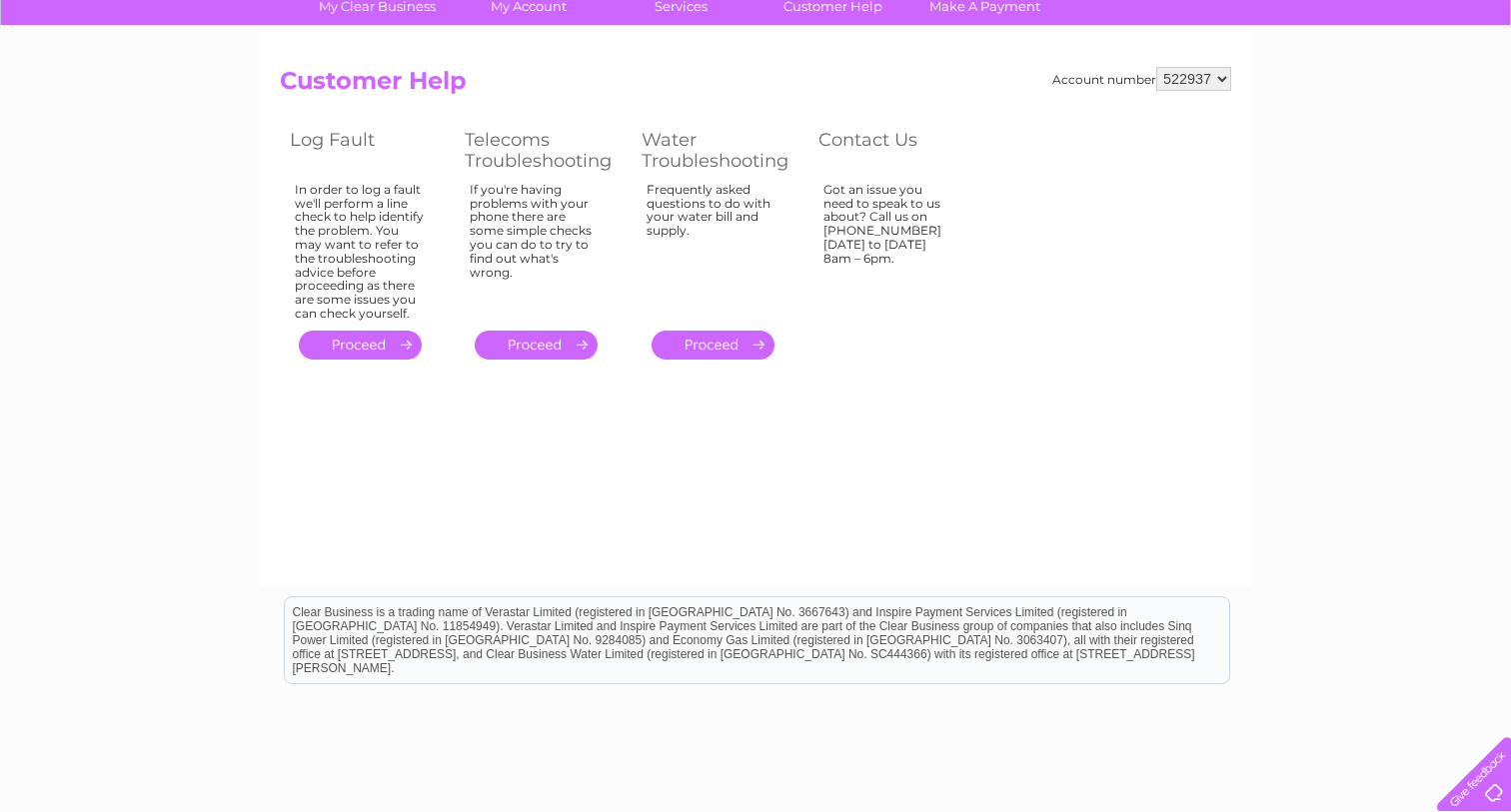 click on "." at bounding box center [536, 345] 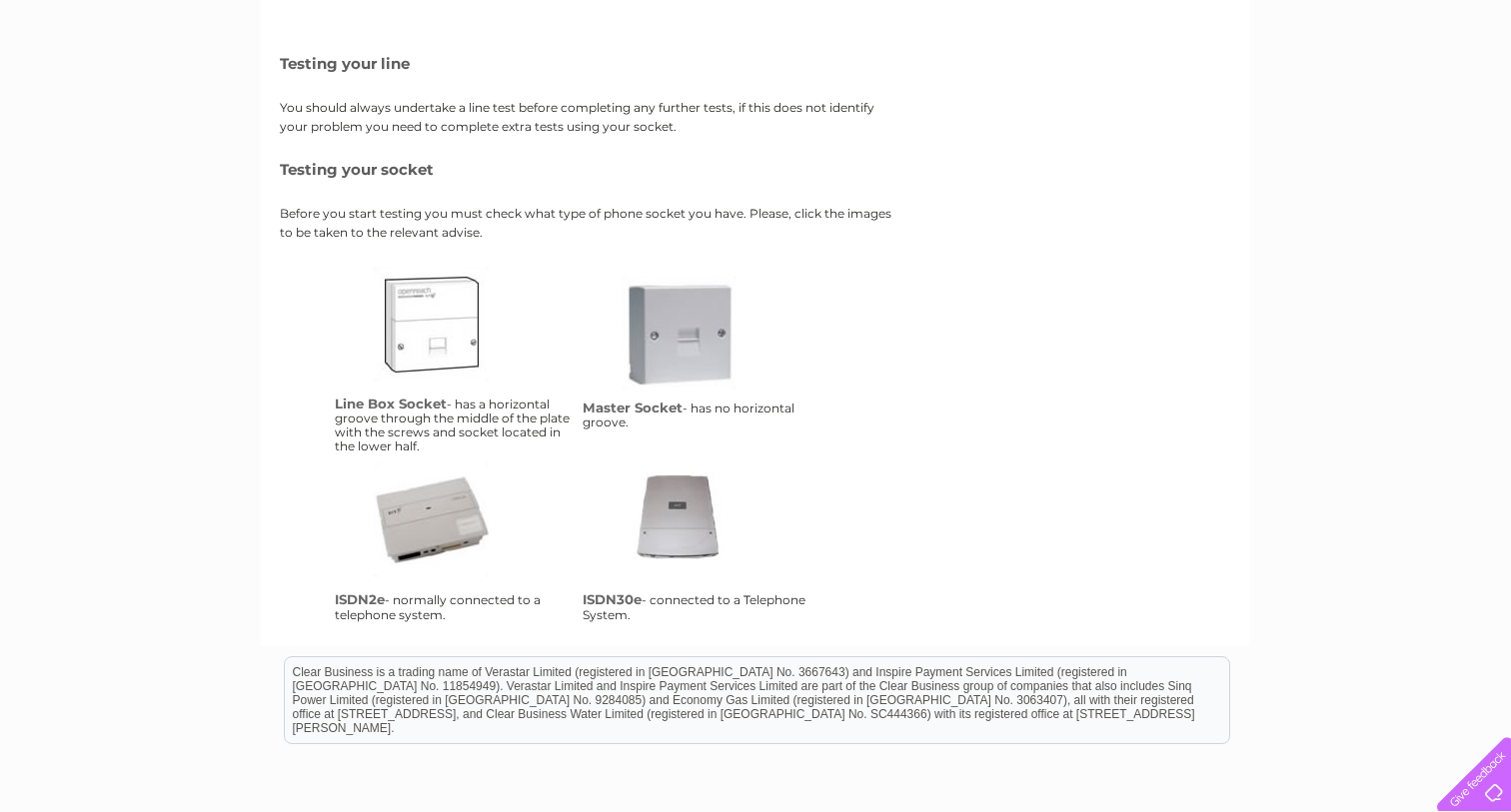 scroll, scrollTop: 0, scrollLeft: 0, axis: both 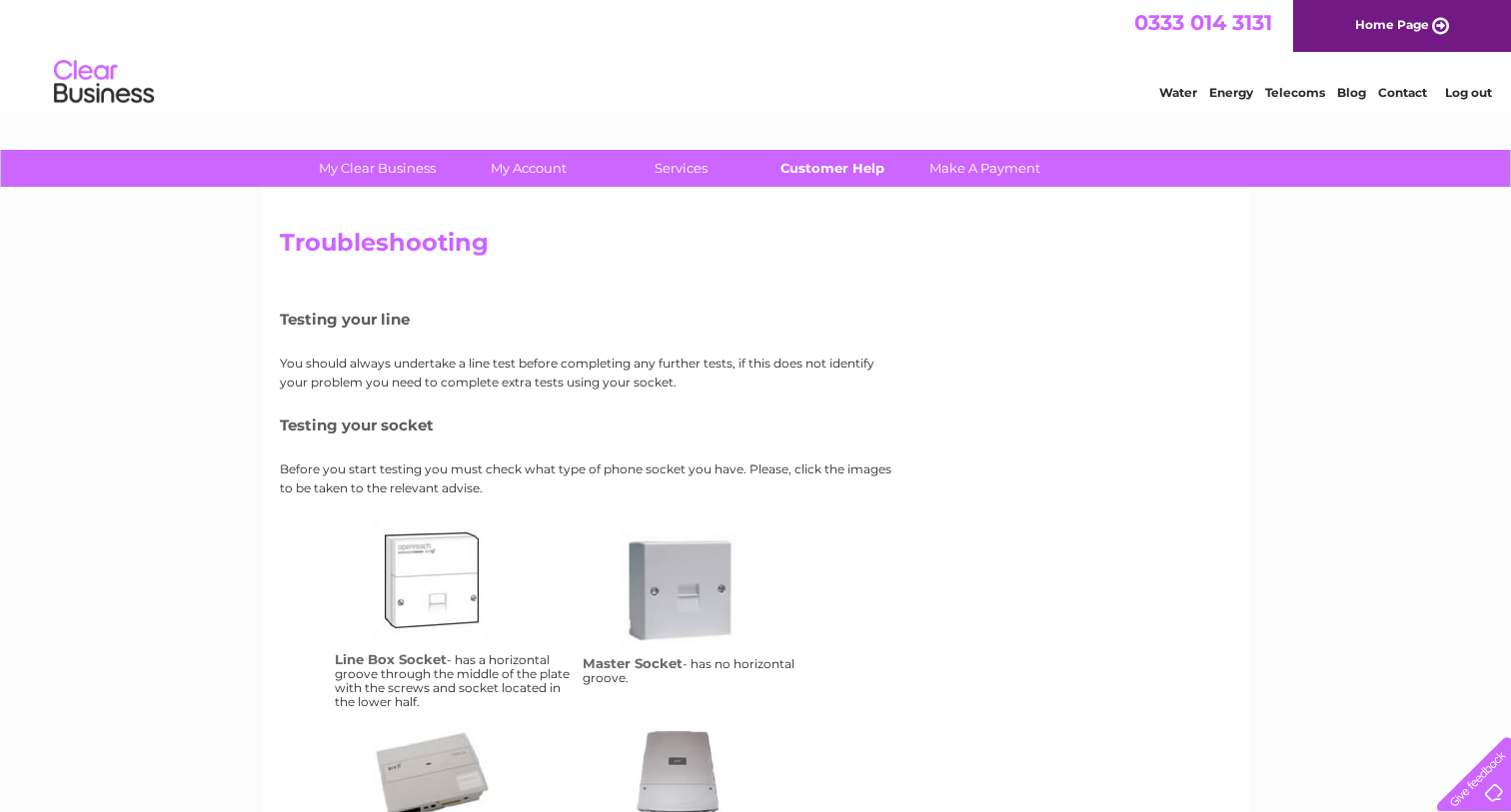 click on "Customer Help" at bounding box center [832, 168] 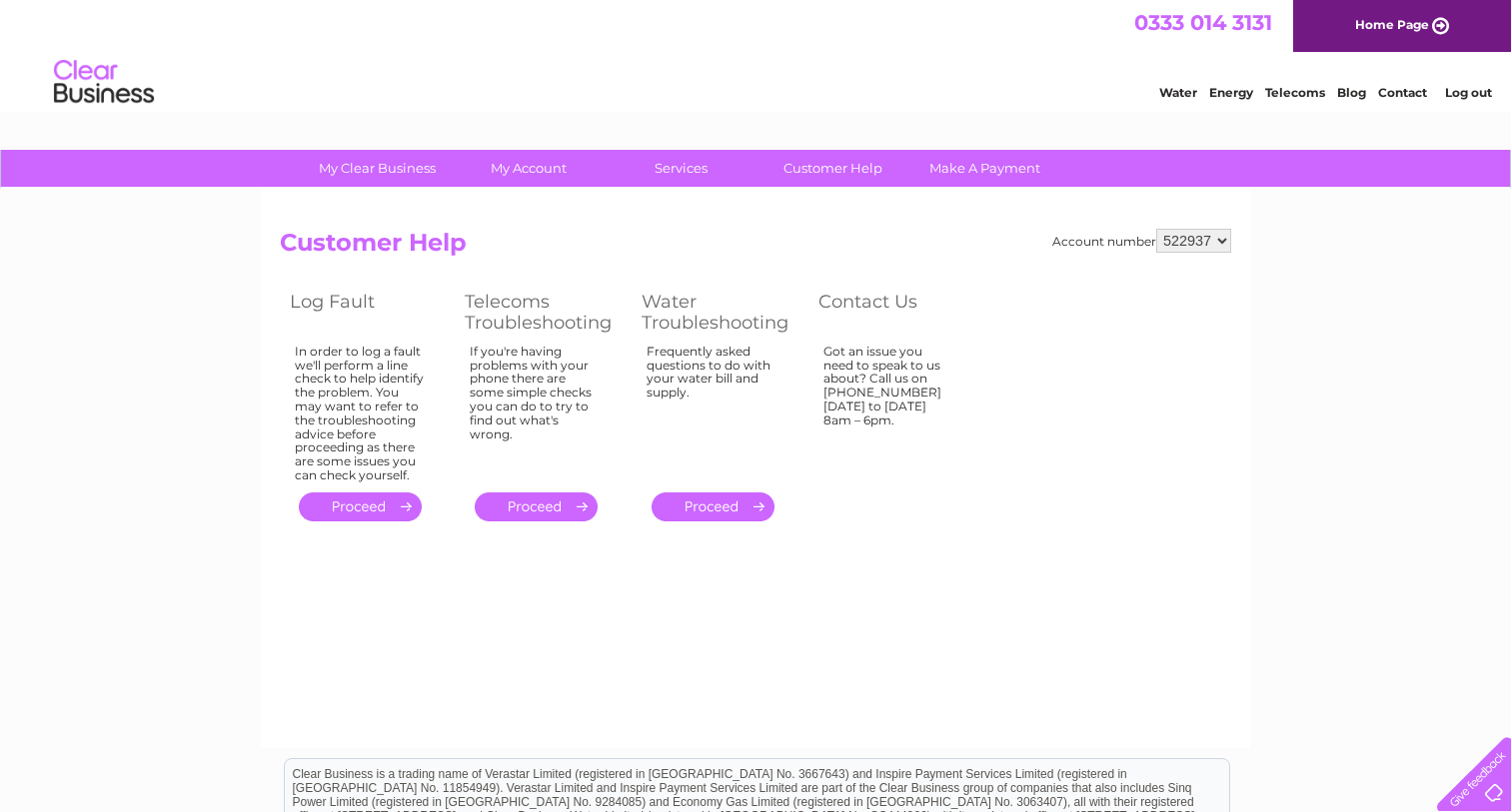 scroll, scrollTop: 0, scrollLeft: 0, axis: both 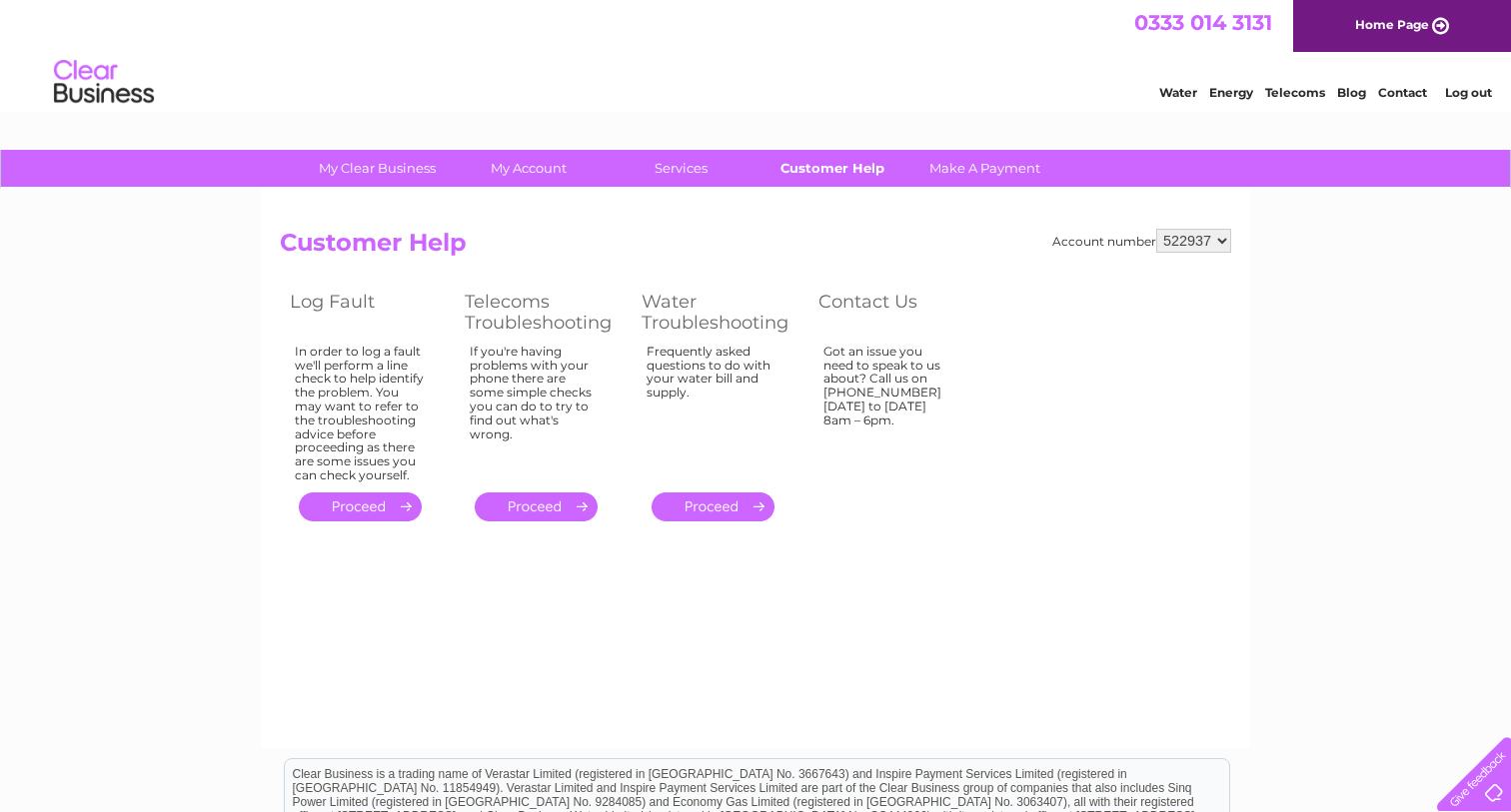 click on "Customer Help" at bounding box center (832, 168) 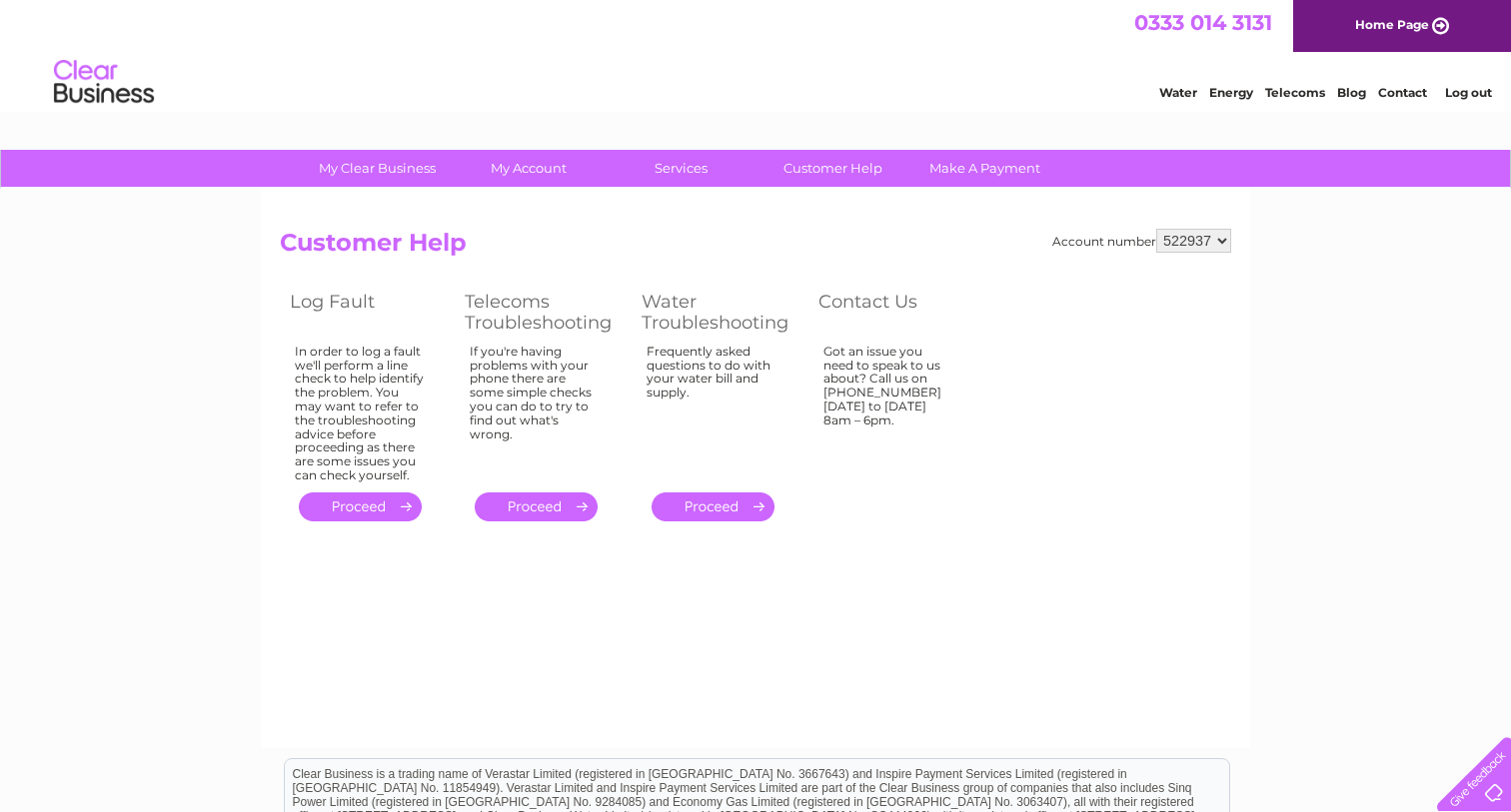 scroll, scrollTop: 0, scrollLeft: 0, axis: both 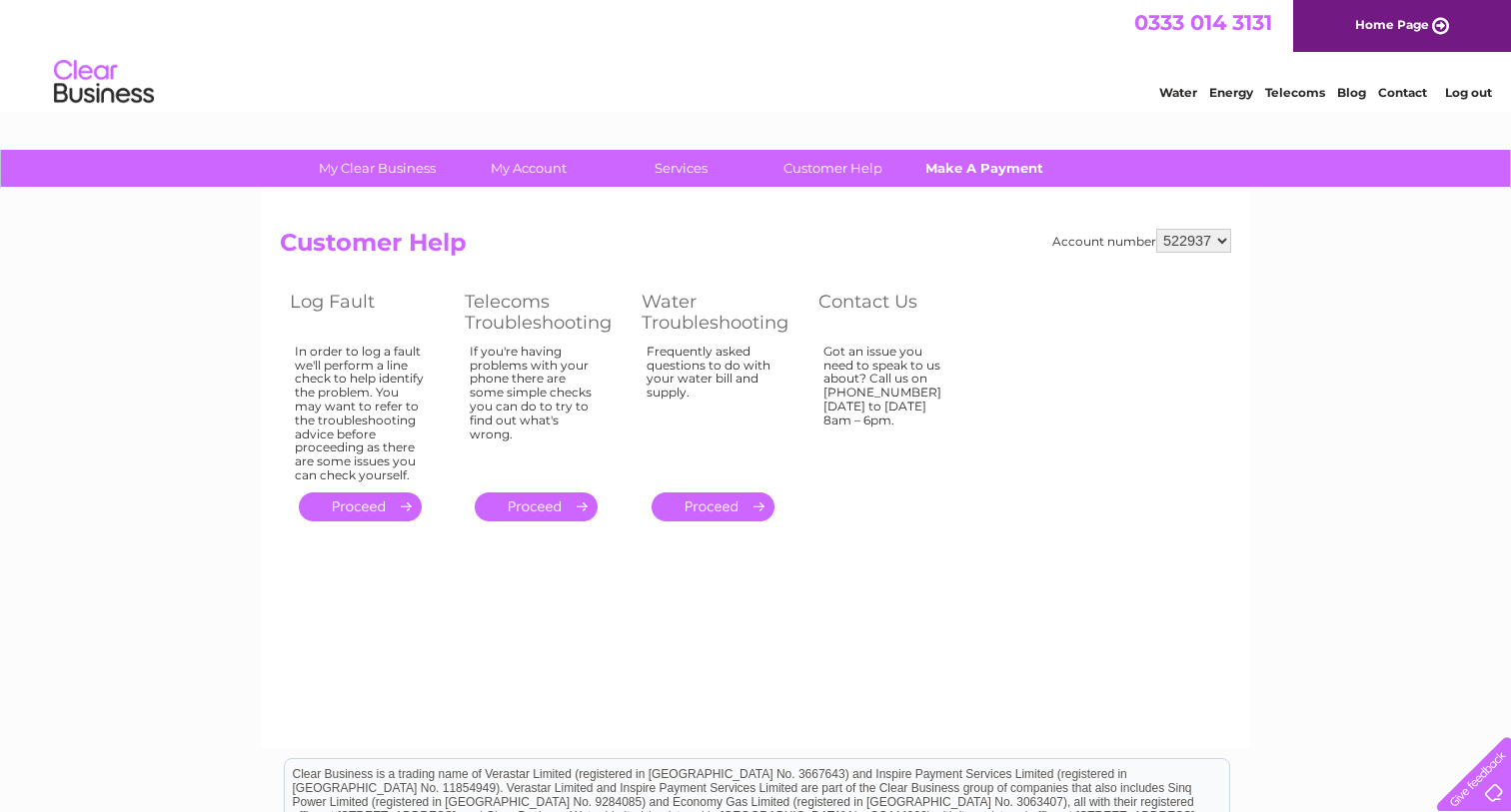 click on "Make A Payment" at bounding box center [984, 168] 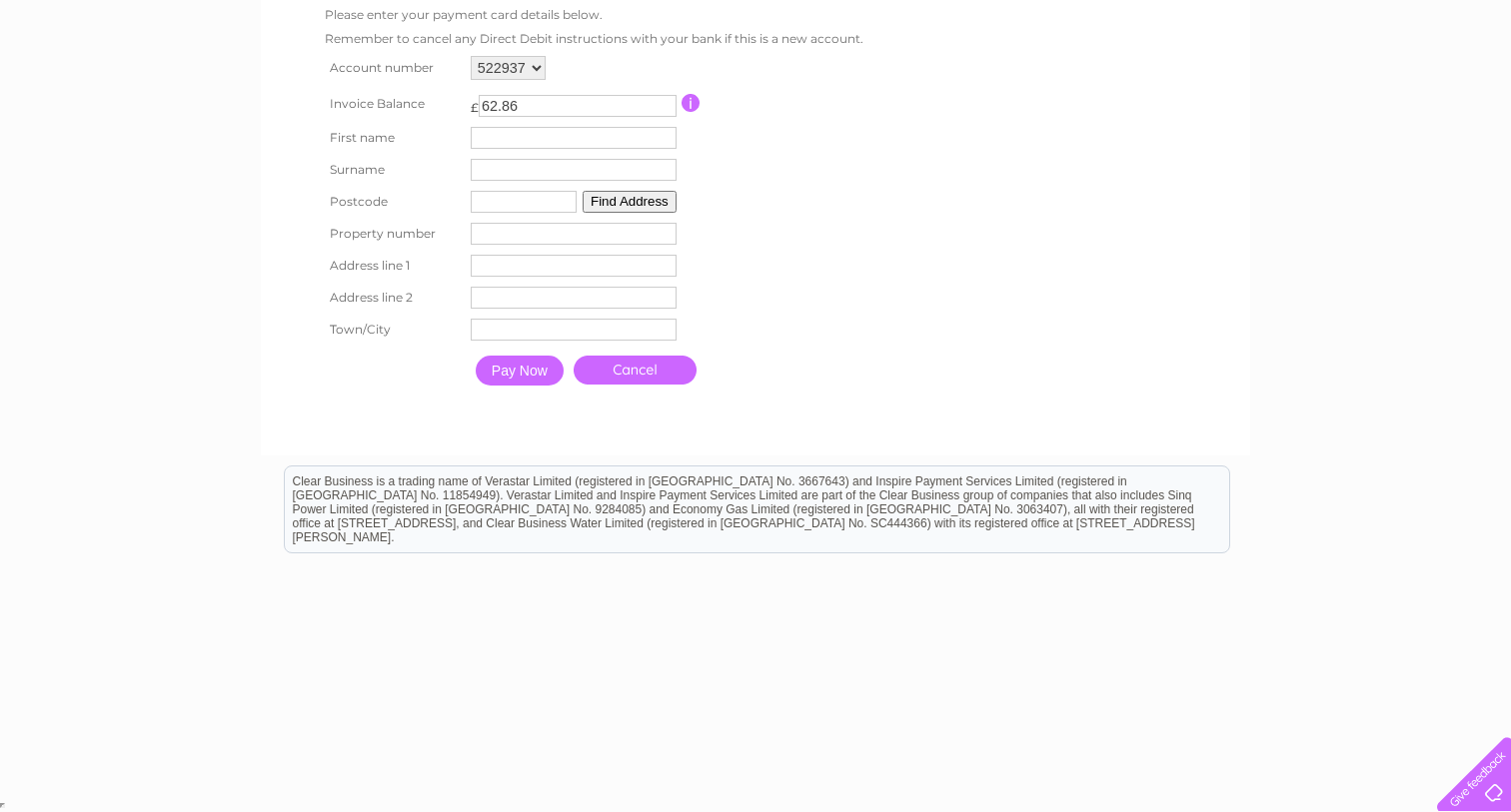 scroll, scrollTop: 0, scrollLeft: 0, axis: both 